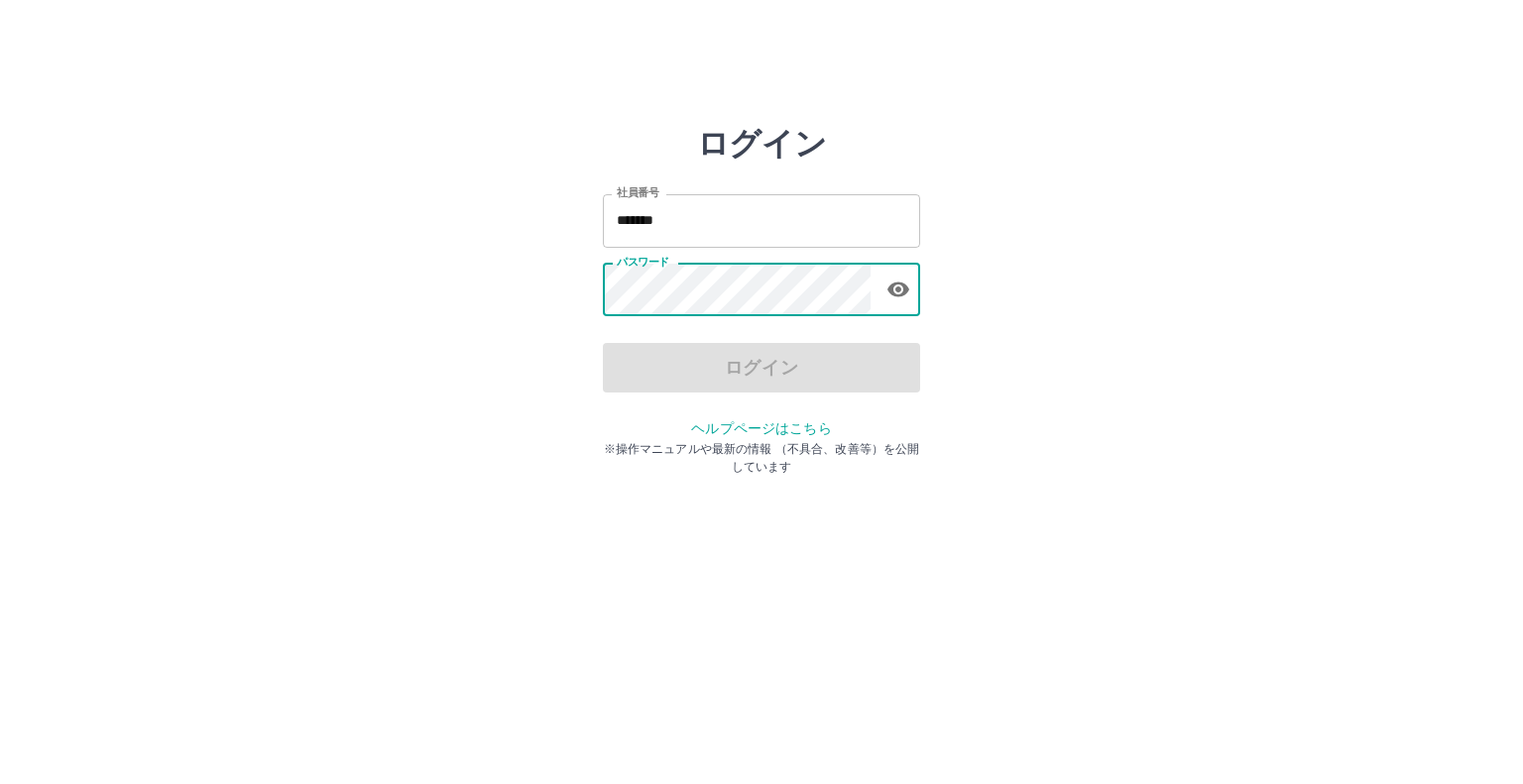 scroll, scrollTop: 0, scrollLeft: 0, axis: both 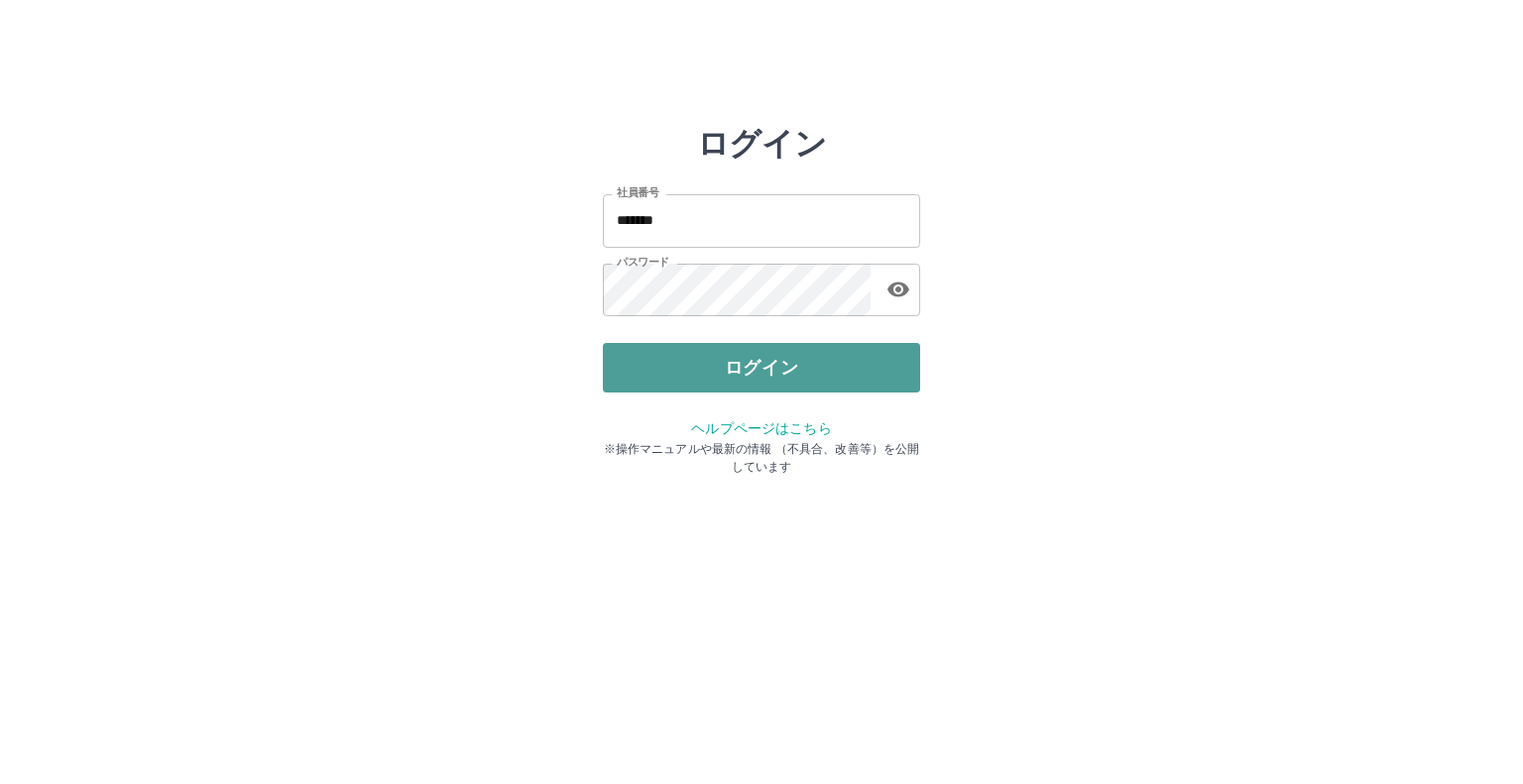 click on "ログイン" at bounding box center (762, 368) 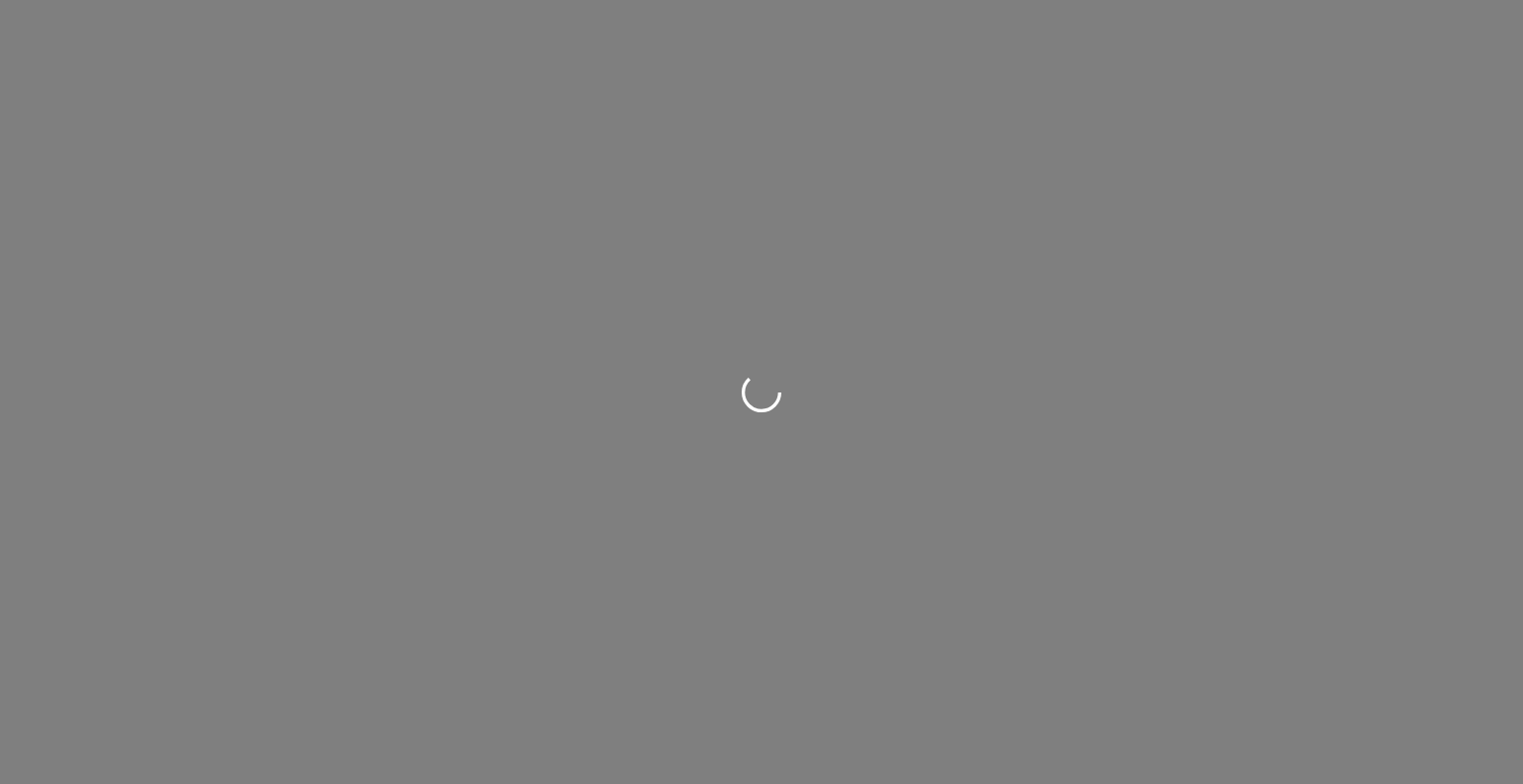 scroll, scrollTop: 0, scrollLeft: 0, axis: both 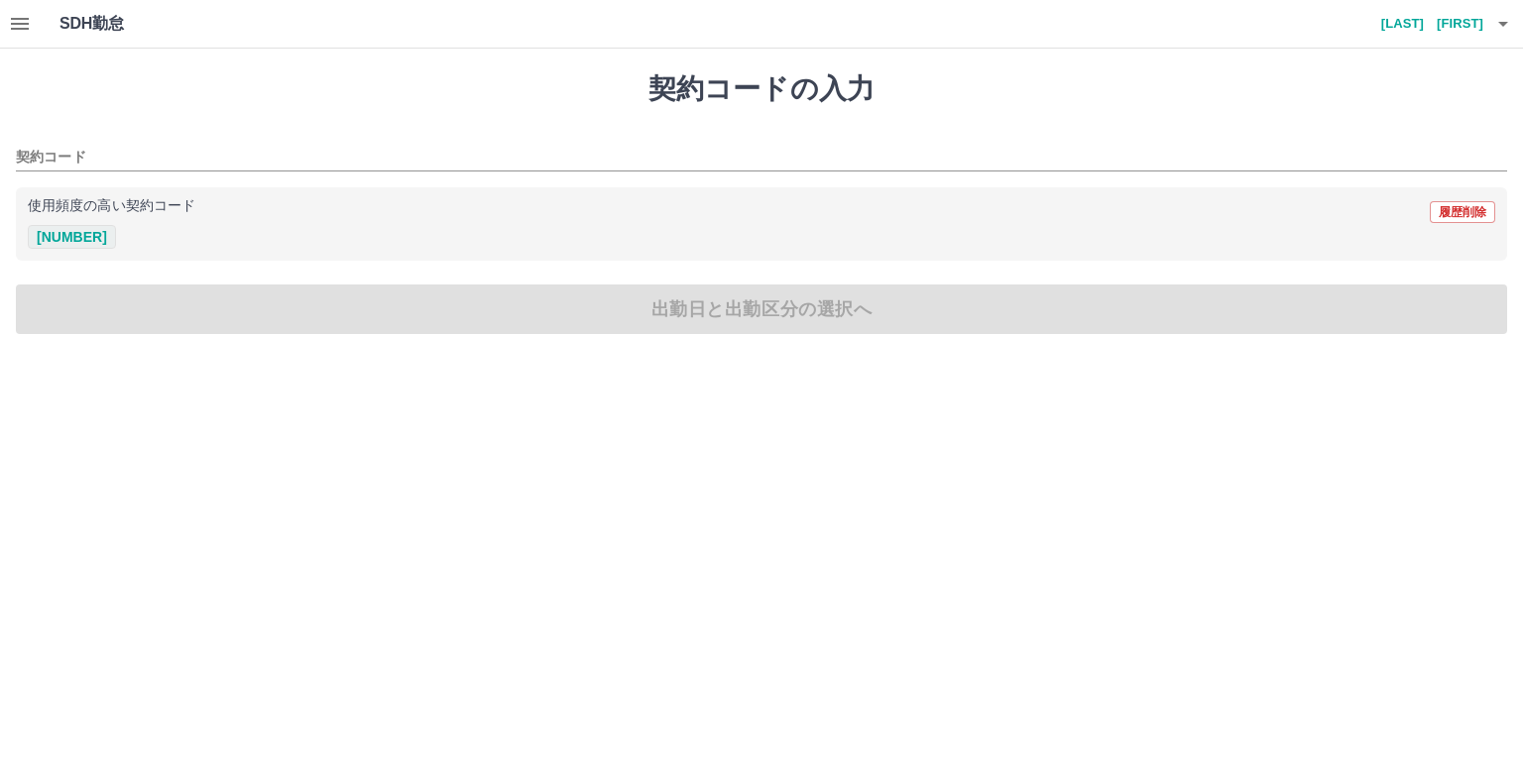 click on "[NUMBER]" at bounding box center [71, 237] 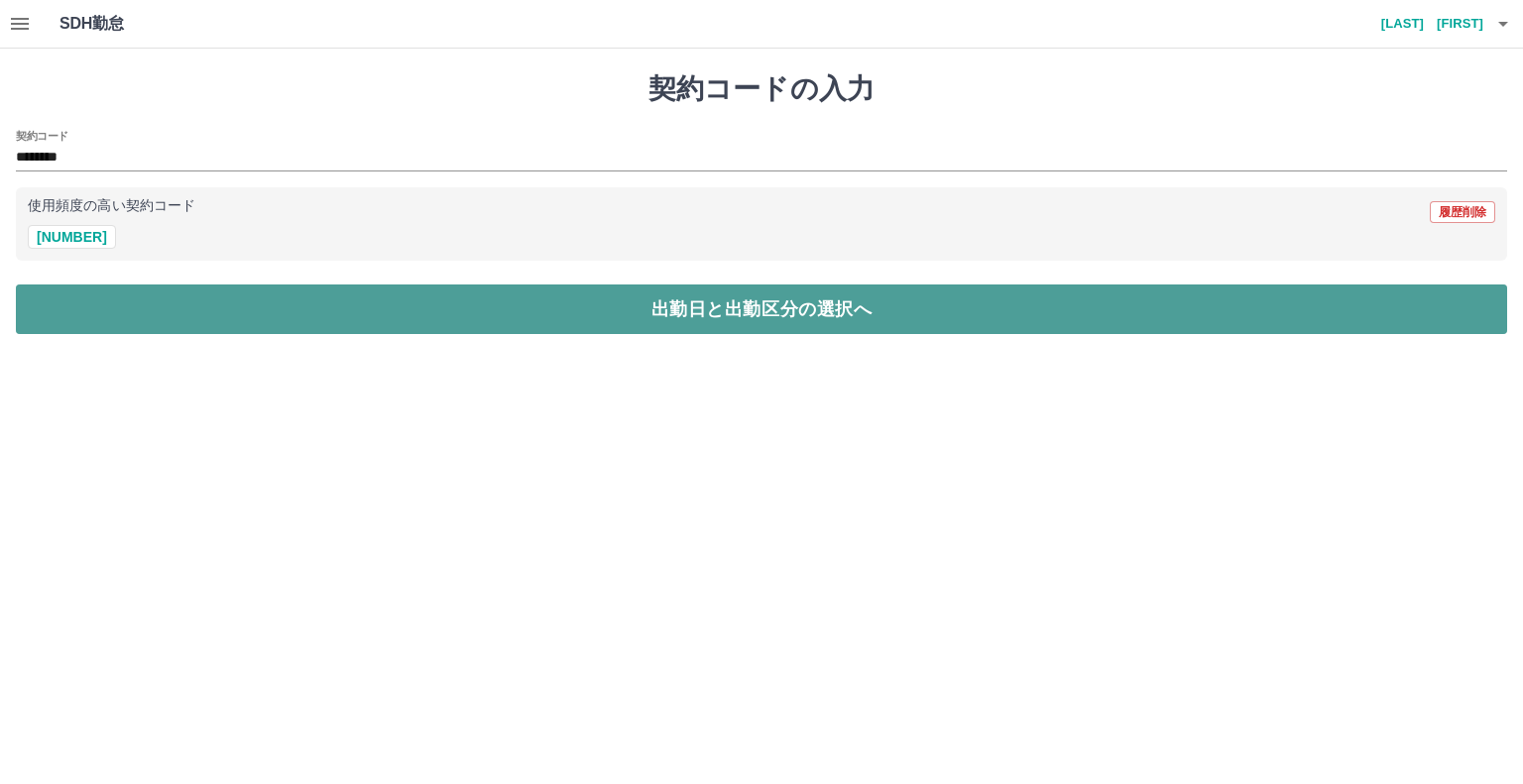 click on "出勤日と出勤区分の選択へ" at bounding box center [762, 309] 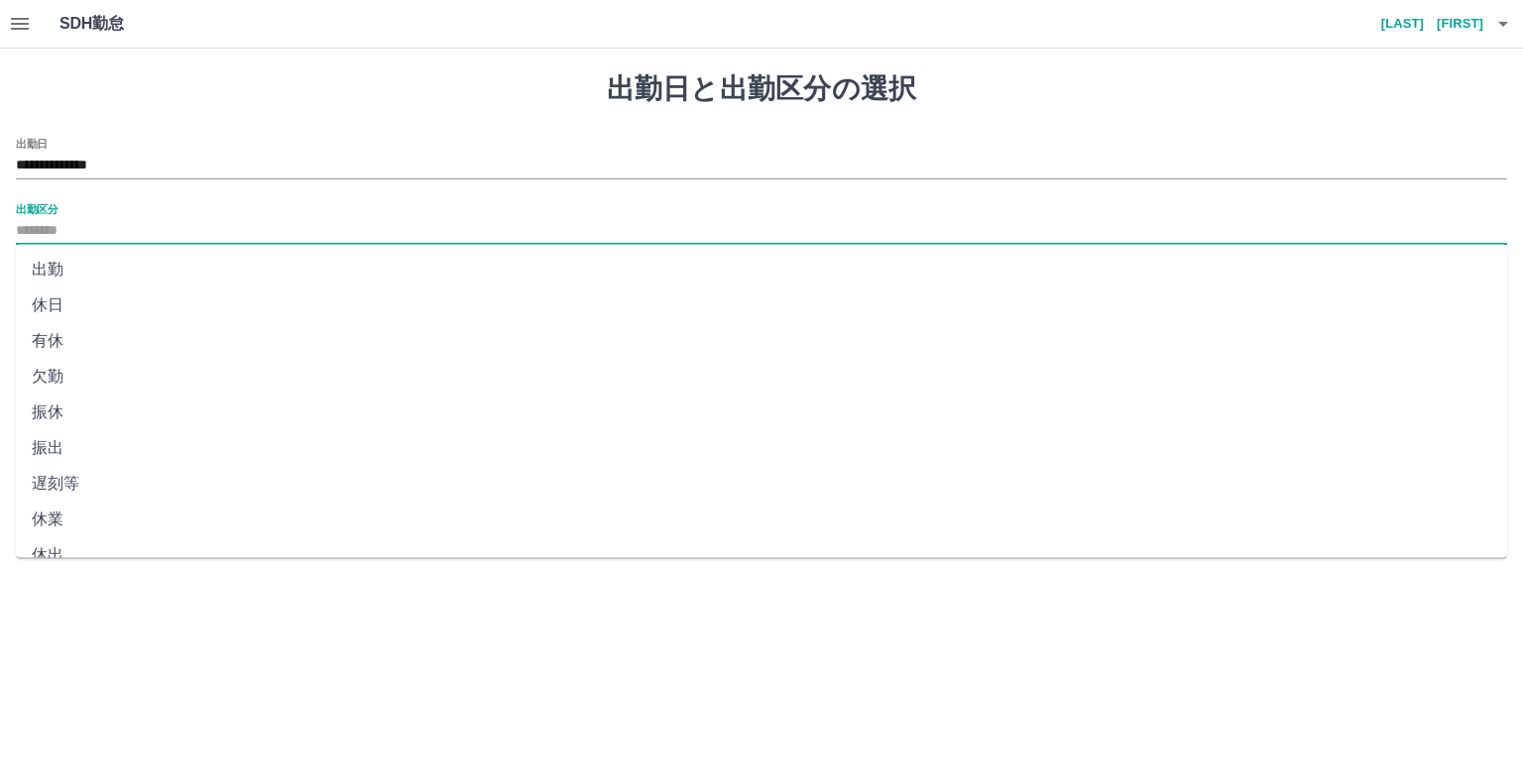 click on "出勤区分" at bounding box center [762, 231] 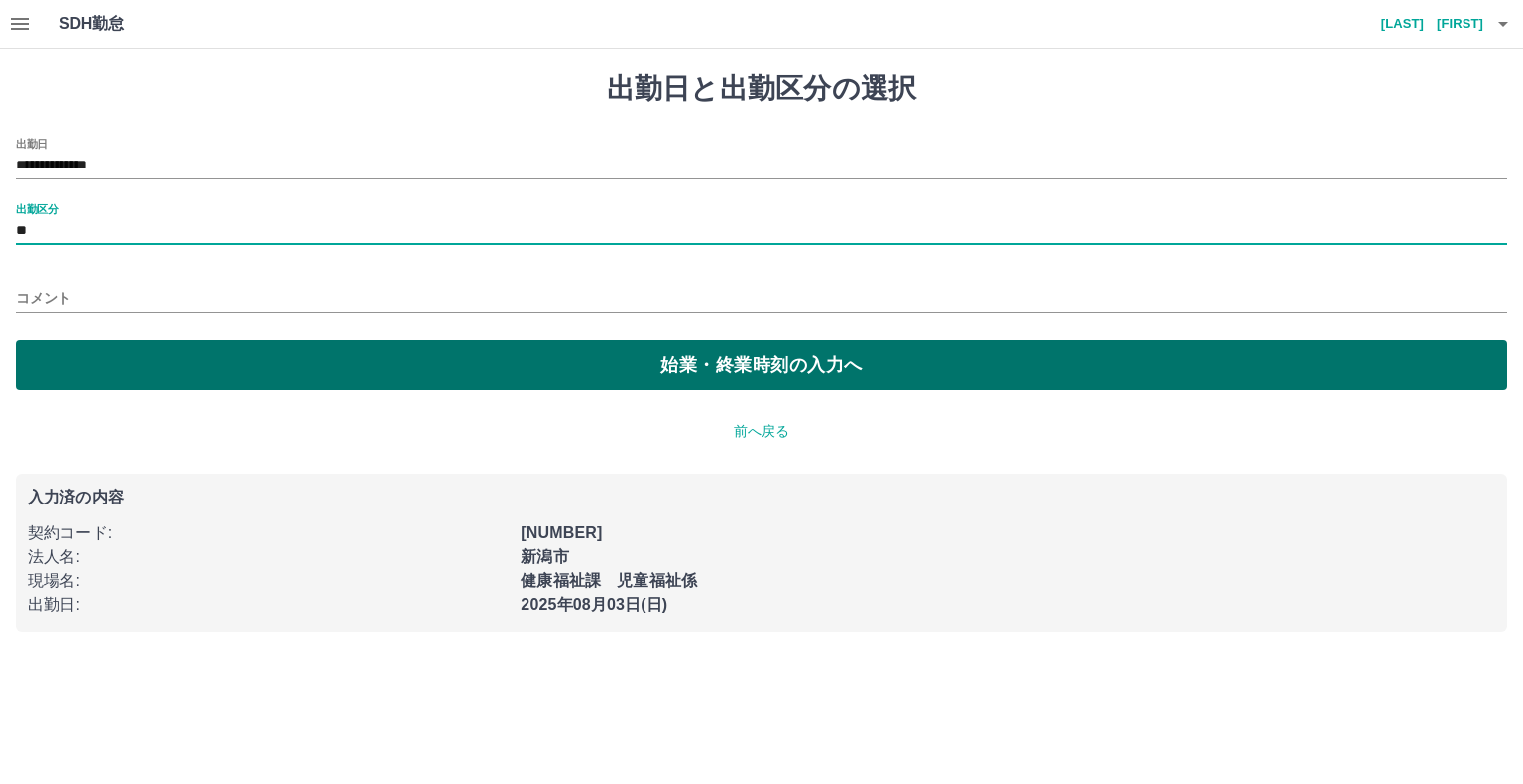 click on "始業・終業時刻の入力へ" at bounding box center (762, 365) 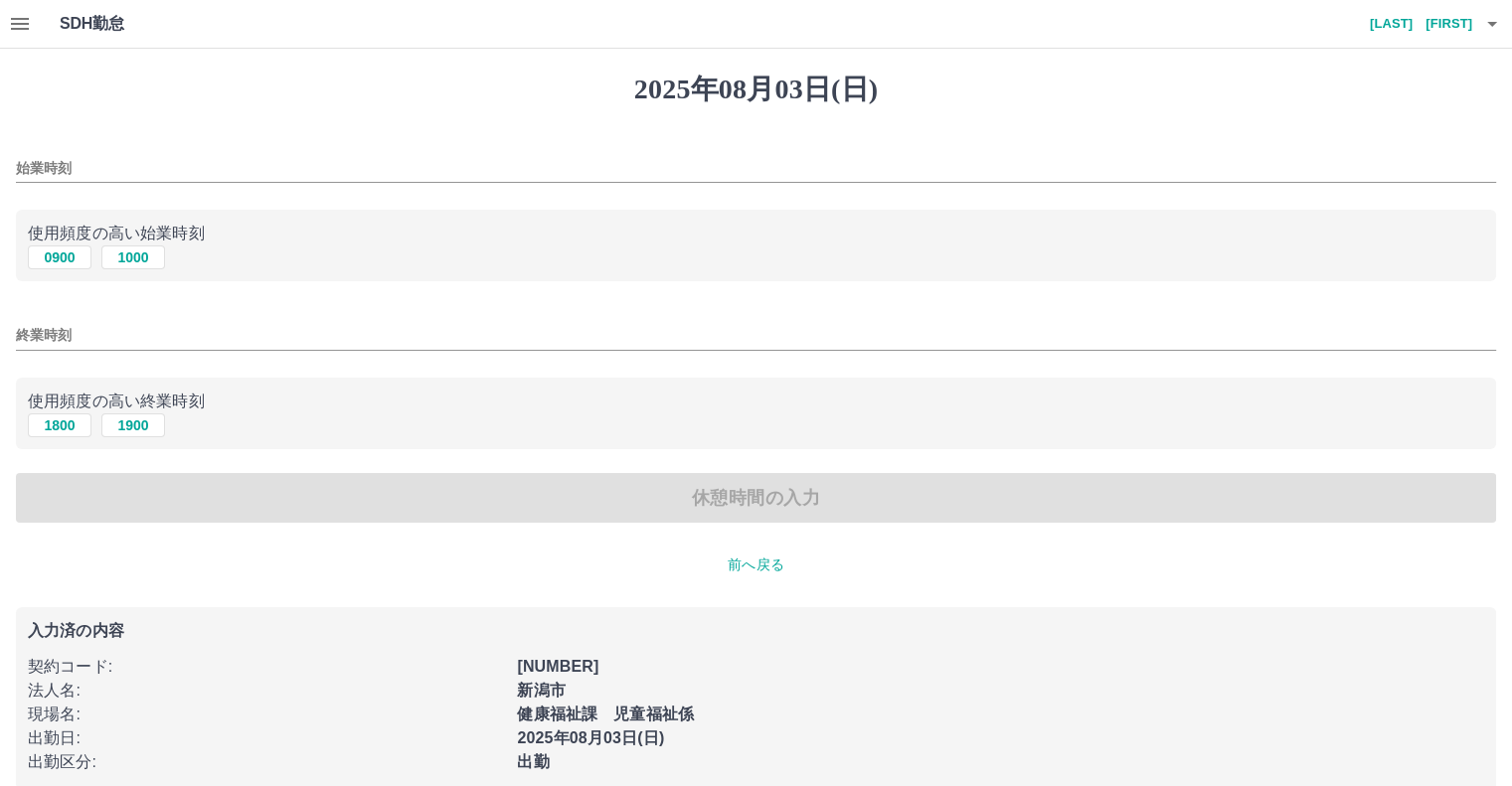 click on "[PHONE]" at bounding box center (756, 257) 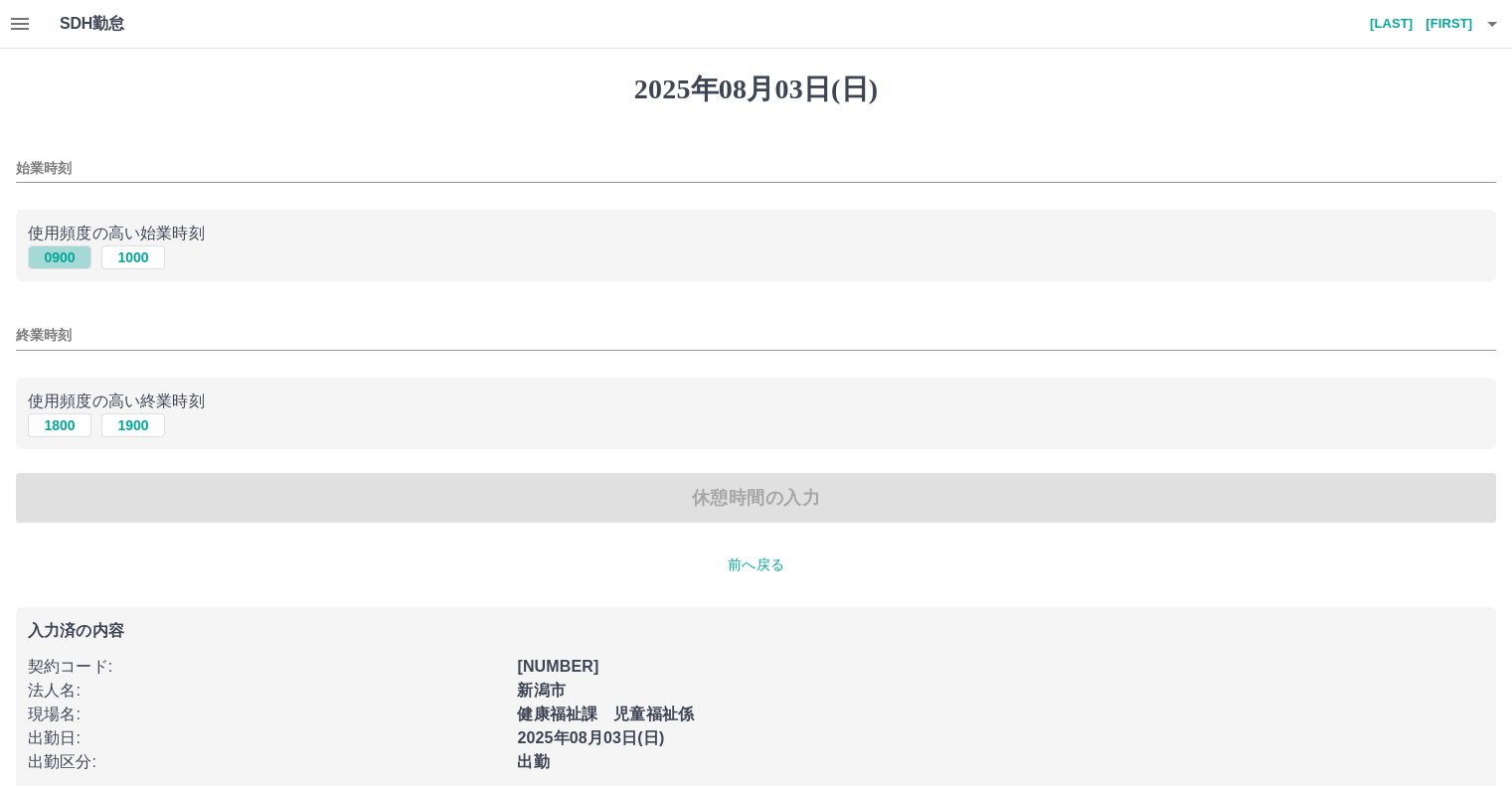 click on "0900" at bounding box center (60, 257) 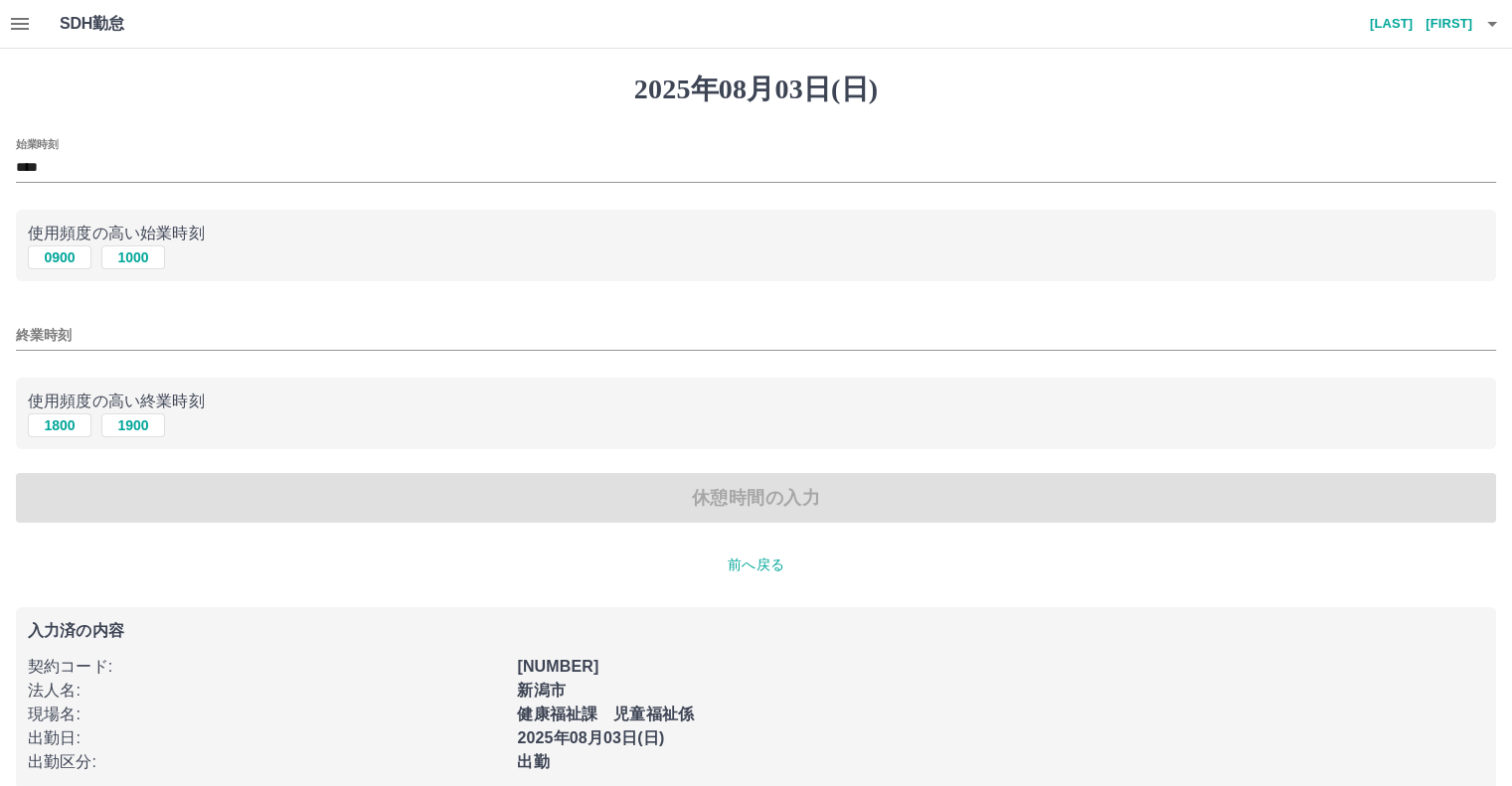 click on "使用頻度の高い終業時刻" at bounding box center (756, 401) 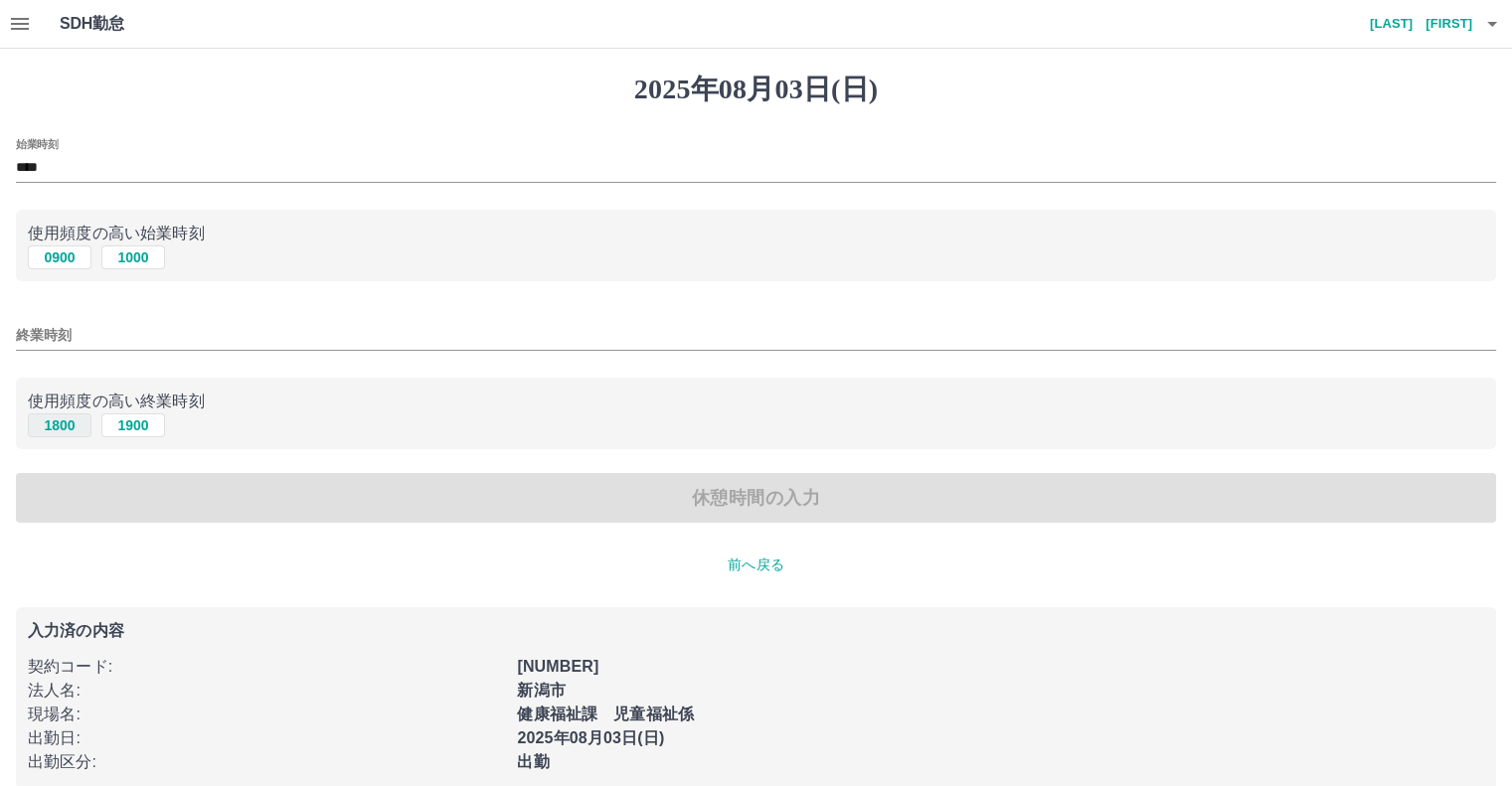 click on "1800" at bounding box center [60, 425] 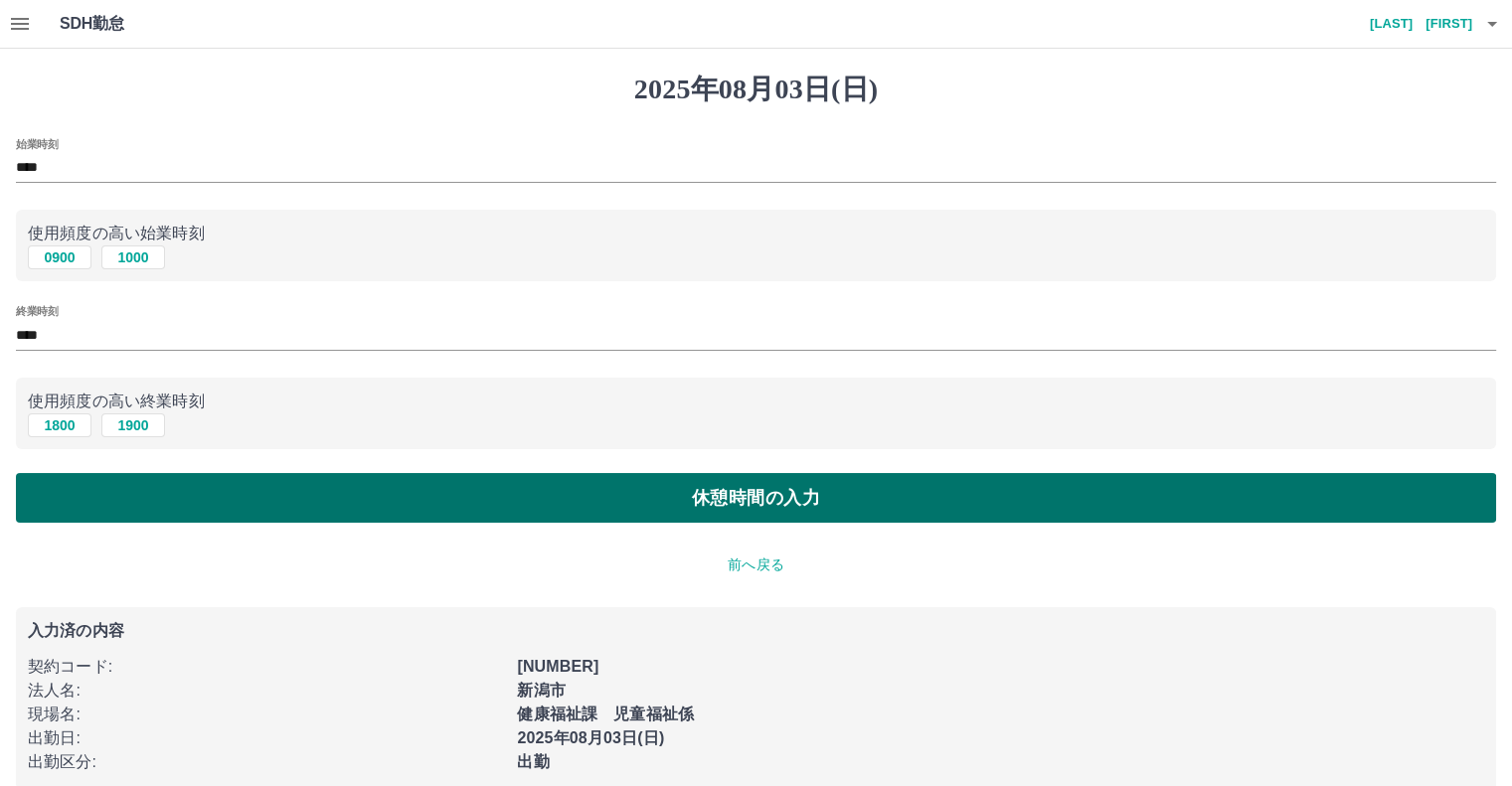 click on "休憩時間の入力" at bounding box center [756, 498] 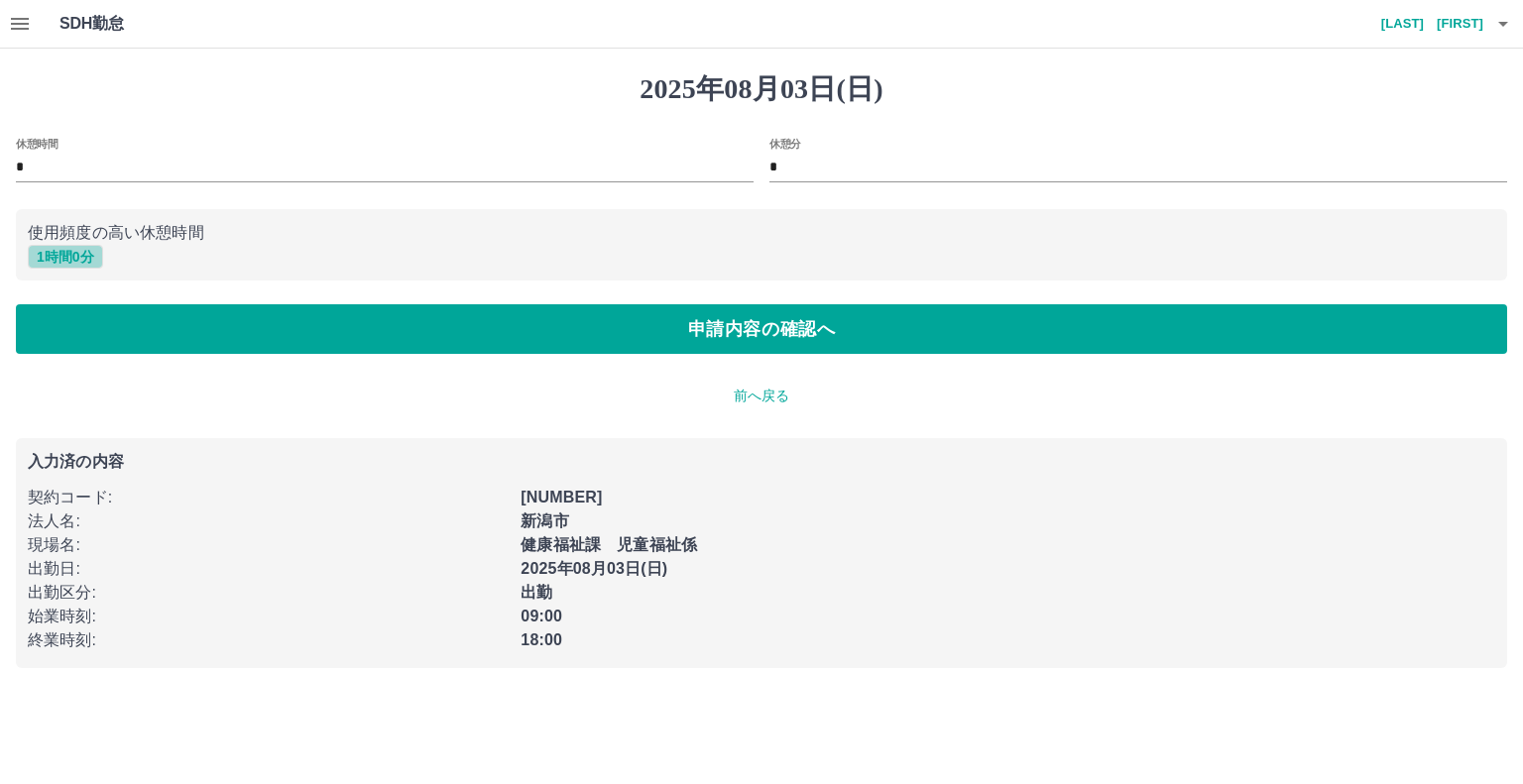 click on "1 時間 0 分" at bounding box center [65, 257] 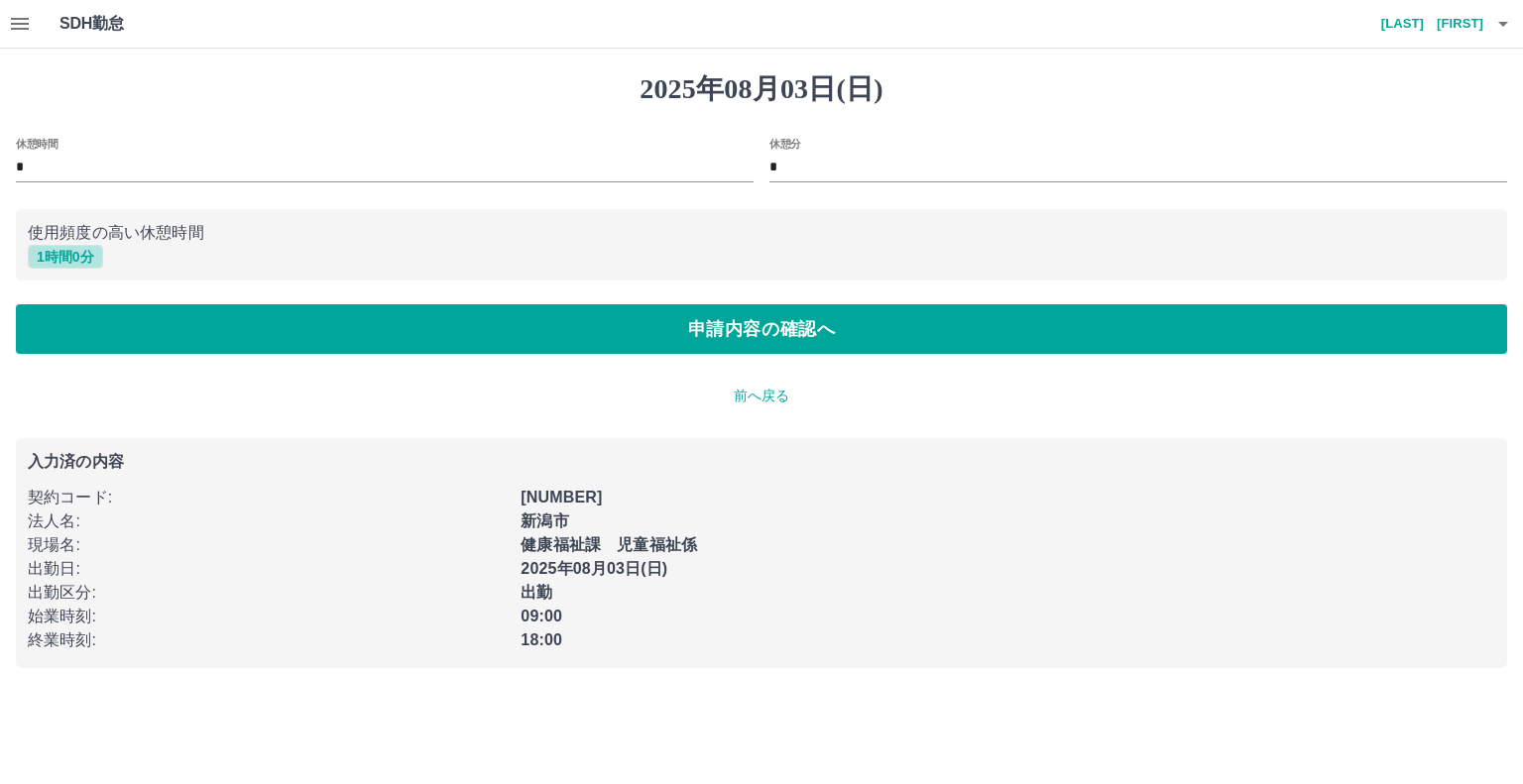type on "*" 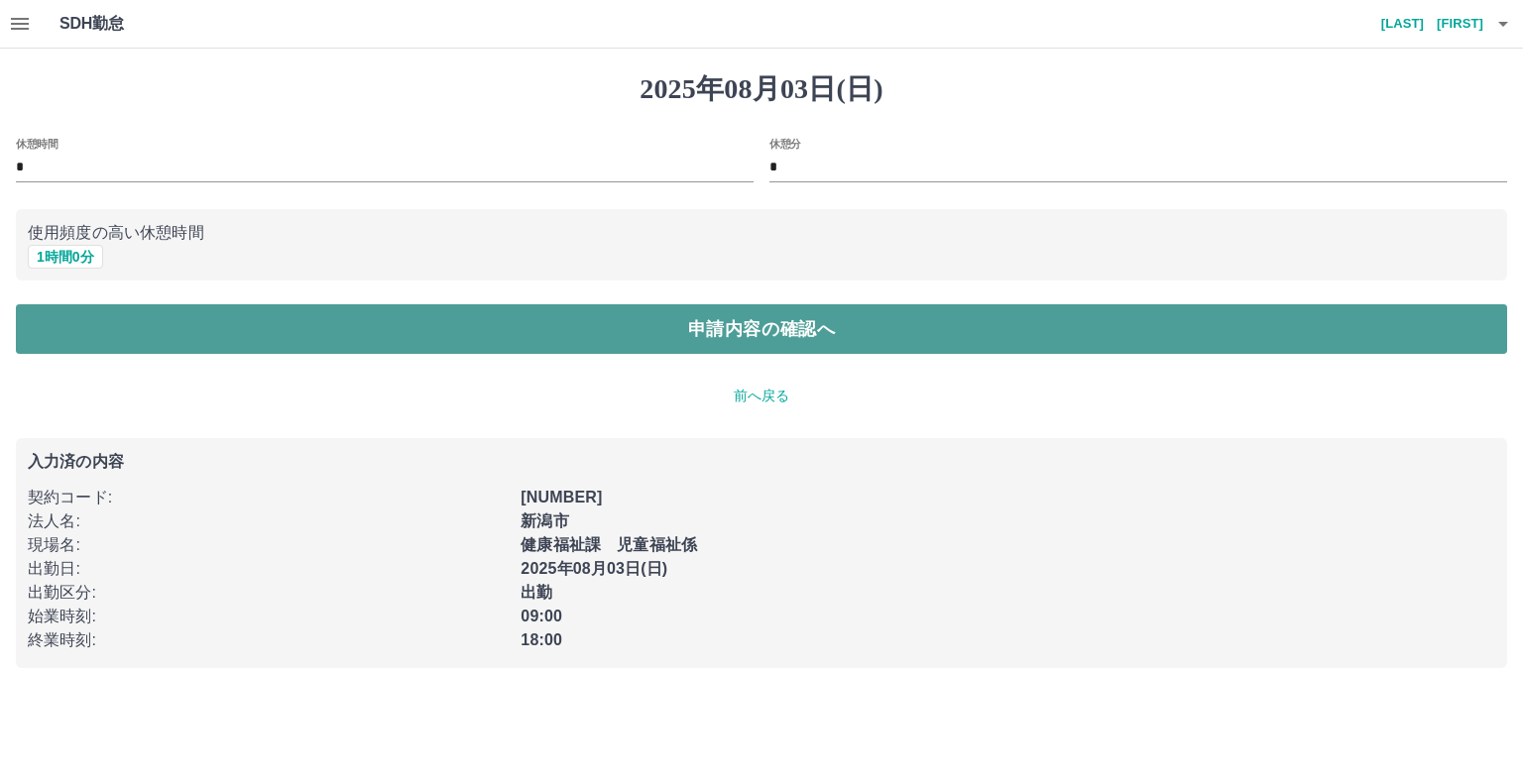 click on "申請内容の確認へ" at bounding box center [762, 329] 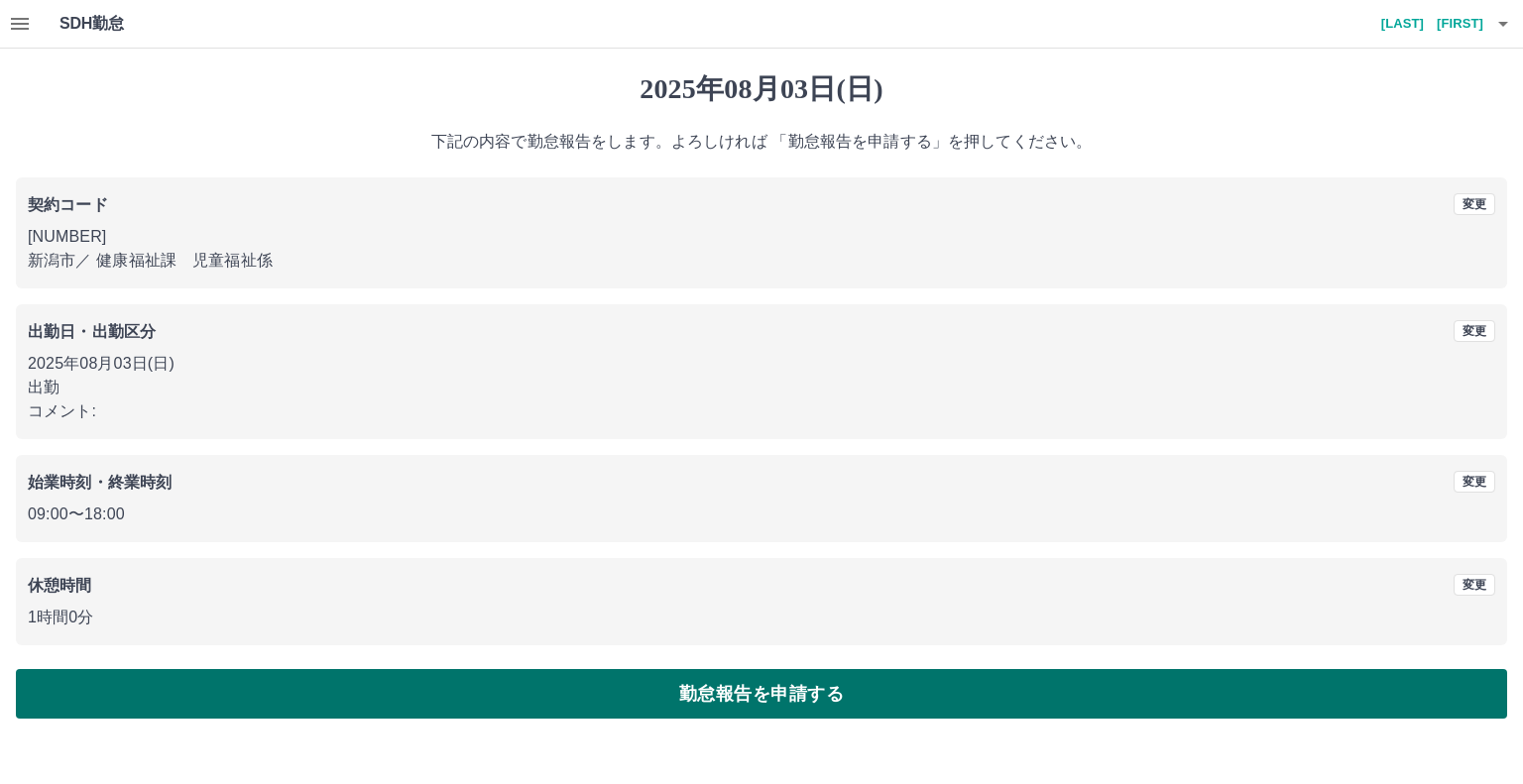 click on "勤怠報告を申請する" at bounding box center [762, 694] 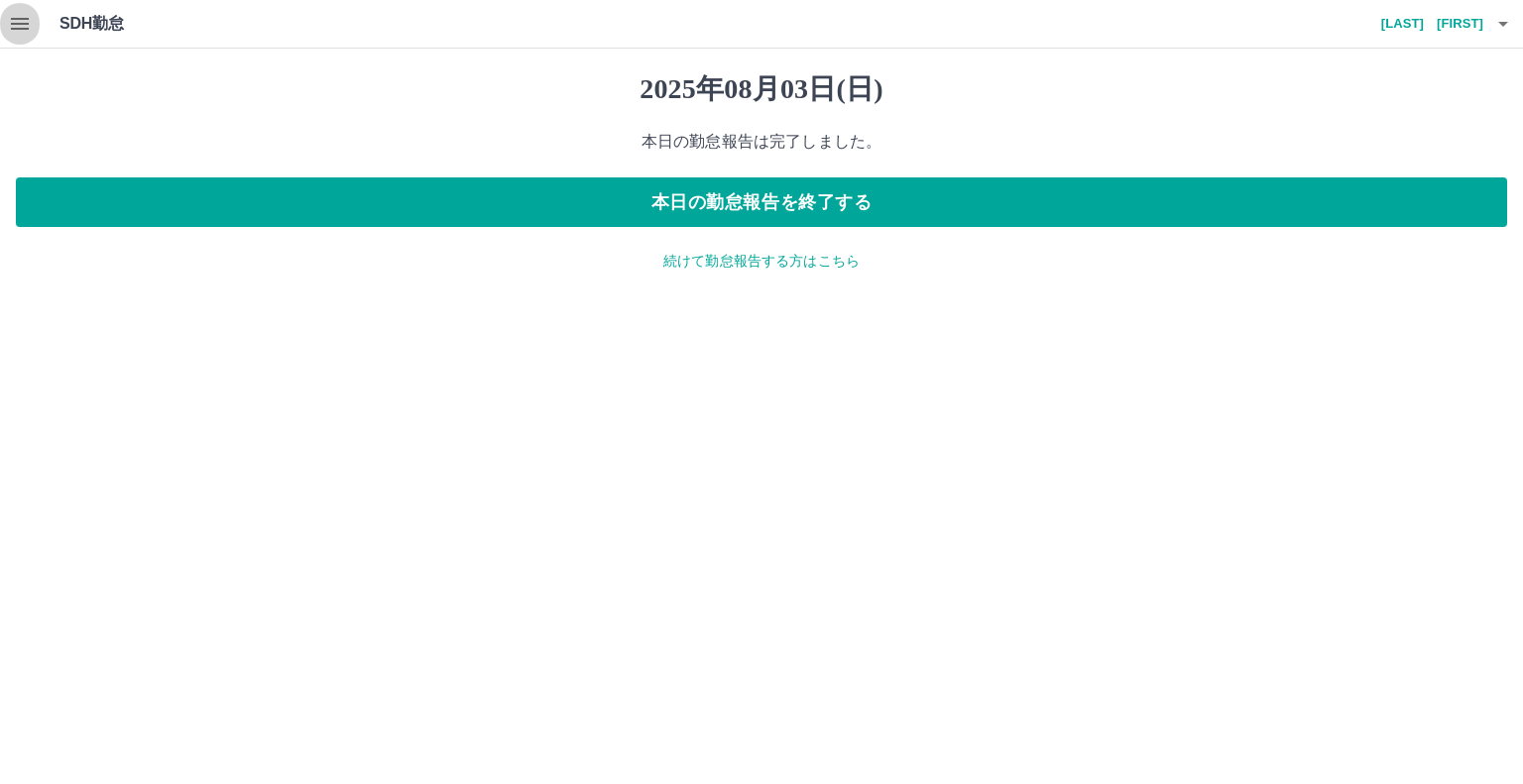 click 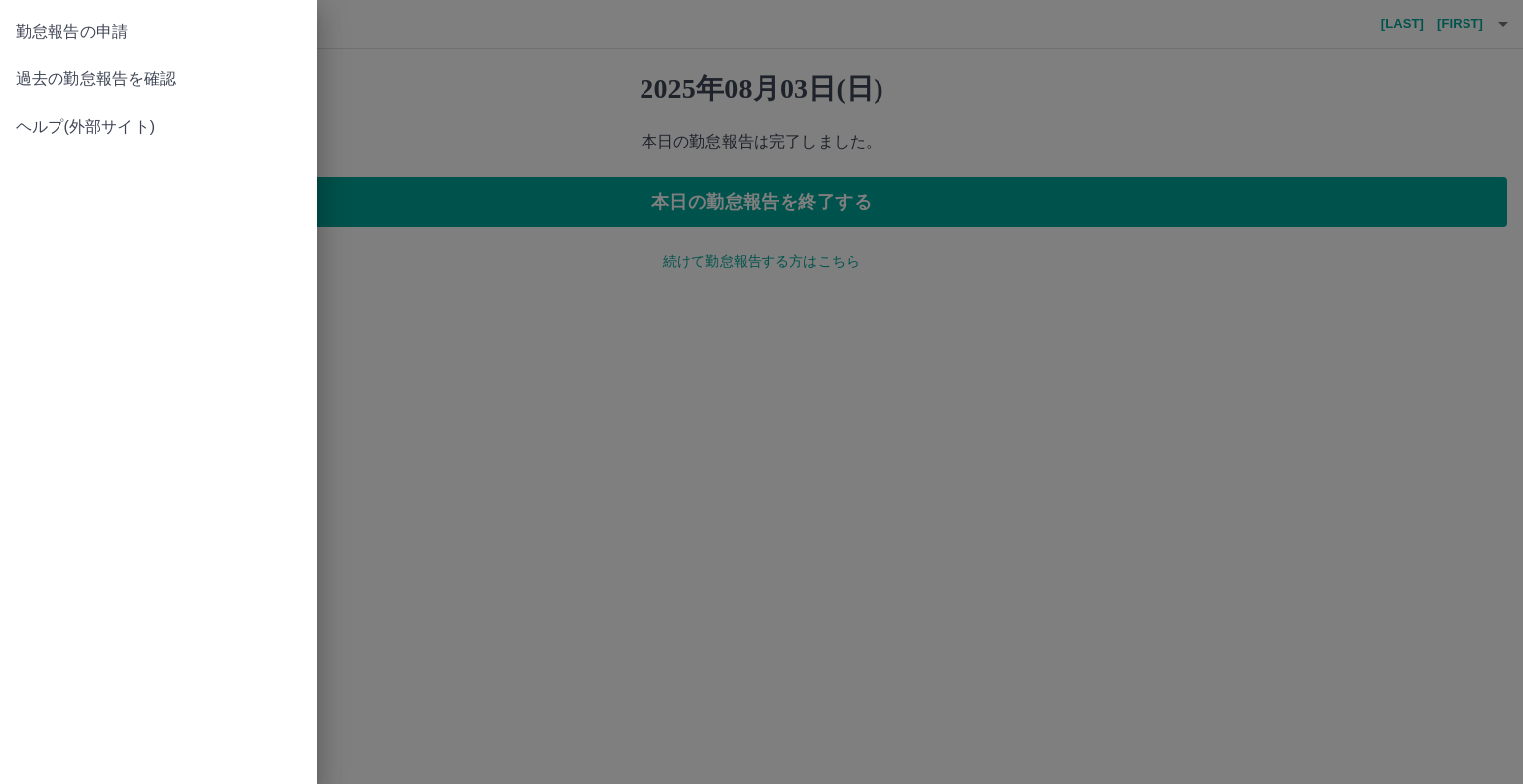 click on "過去の勤怠報告を確認" at bounding box center [159, 79] 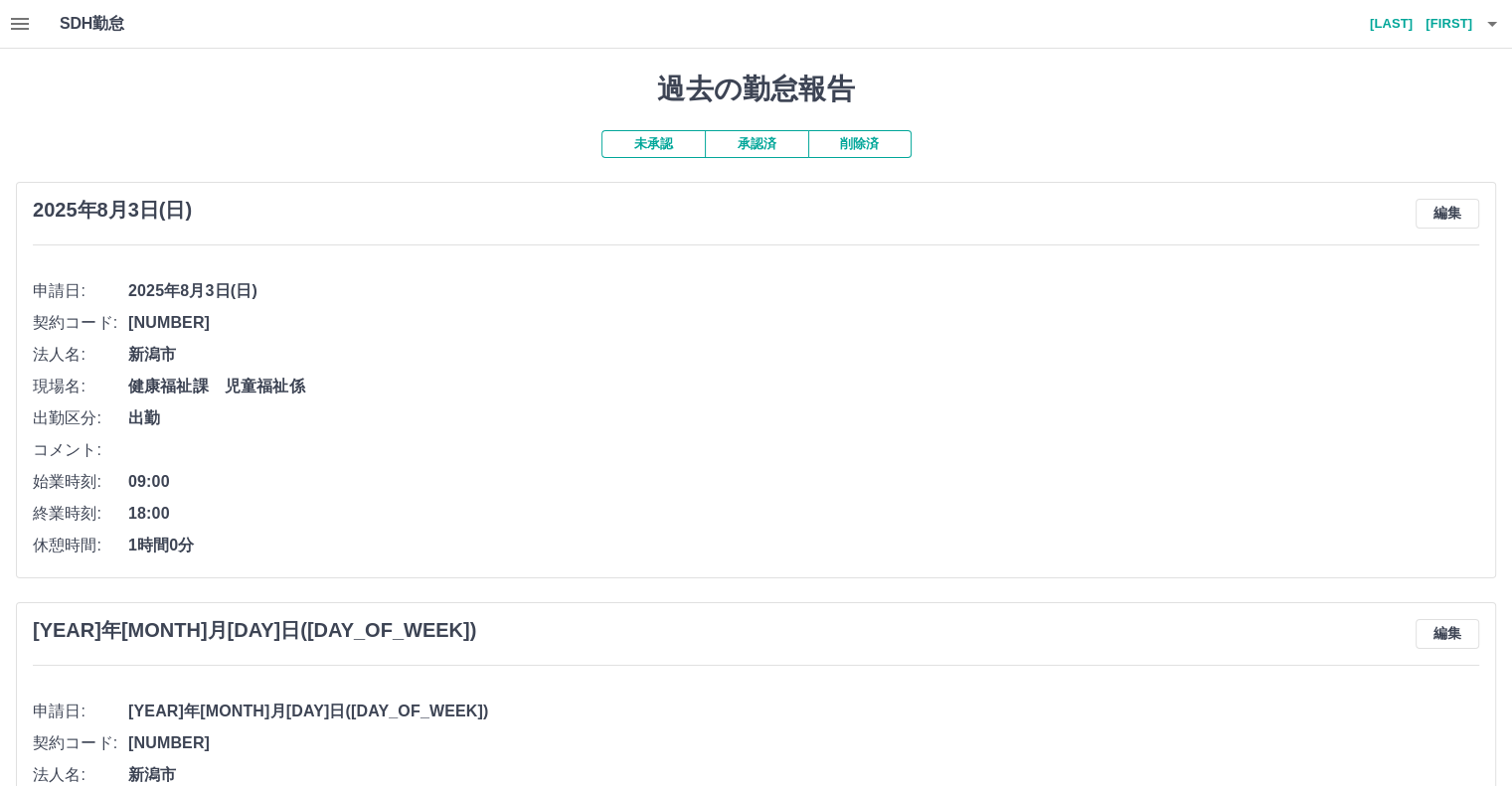 click on "承認済" at bounding box center (756, 144) 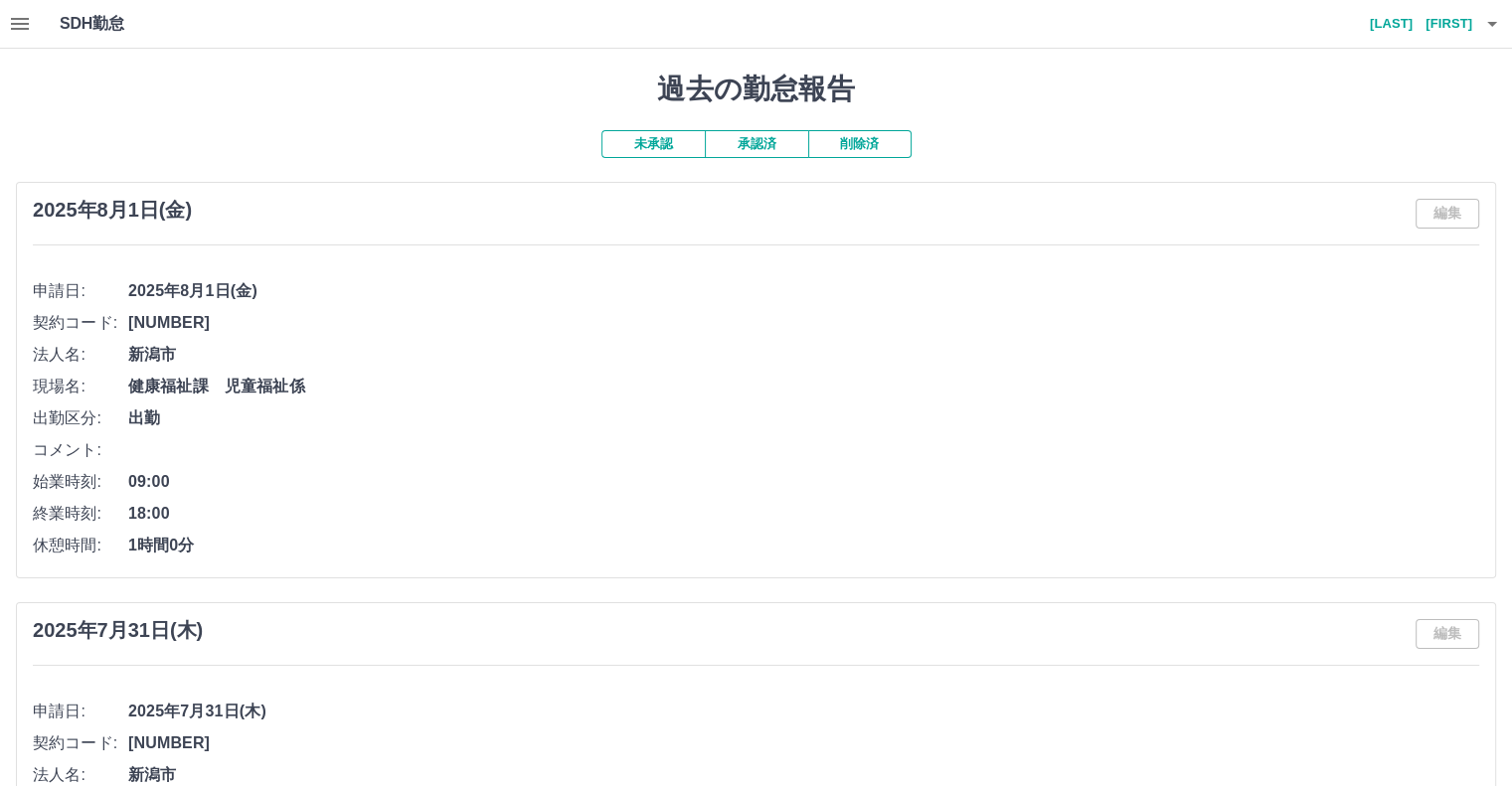 click on "承認済" at bounding box center (756, 144) 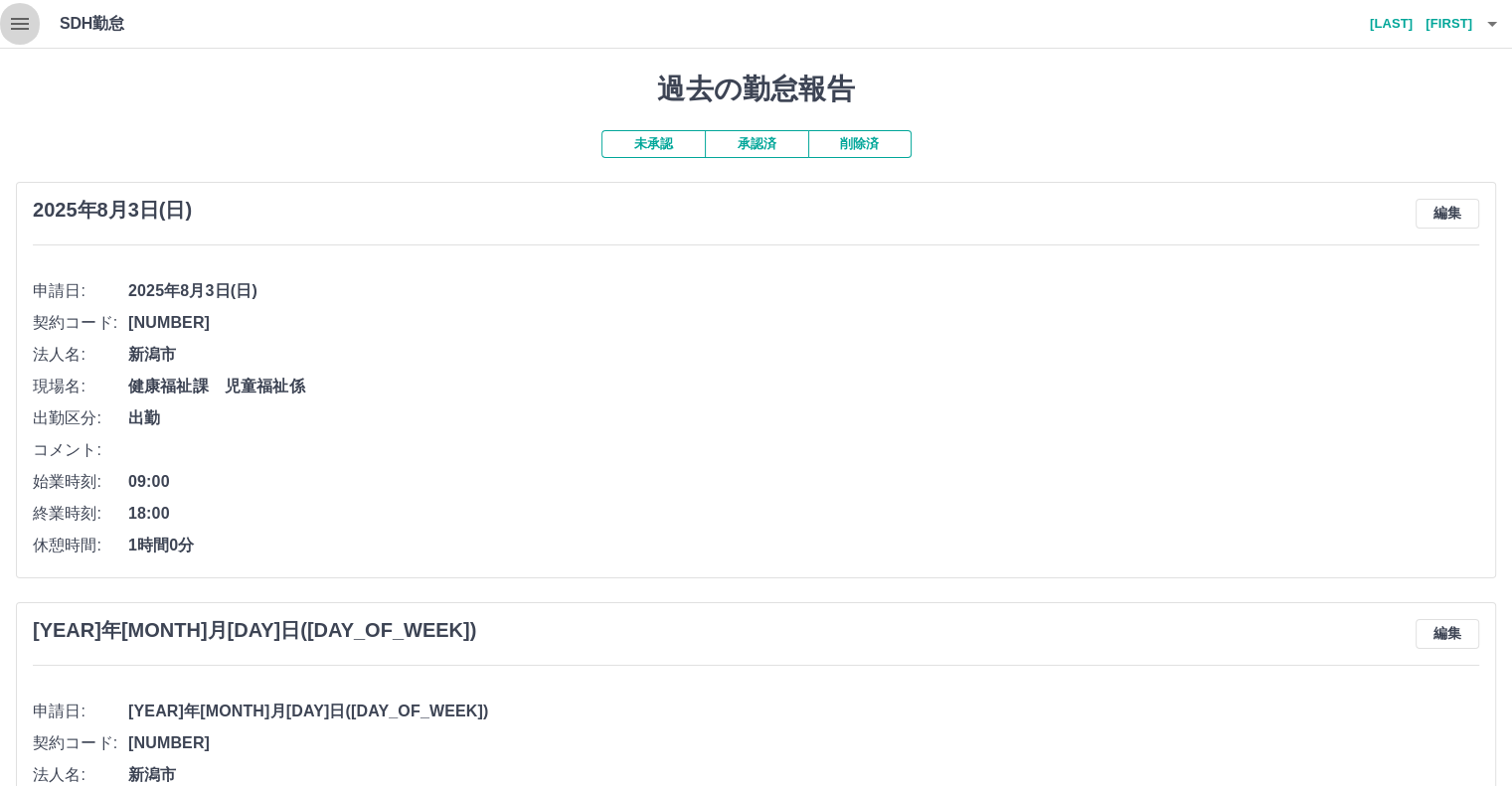 click 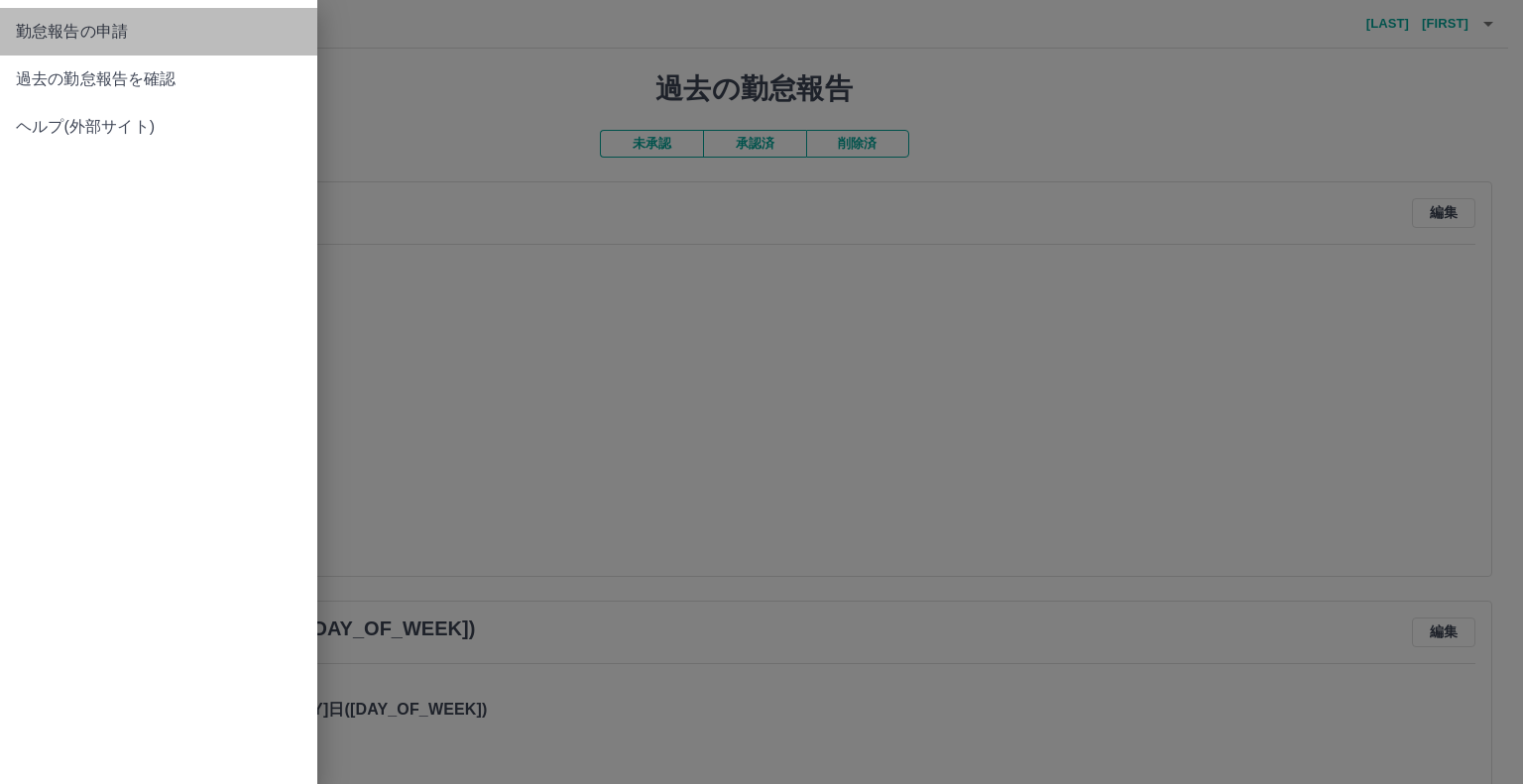 click on "勤怠報告の申請" at bounding box center [159, 32] 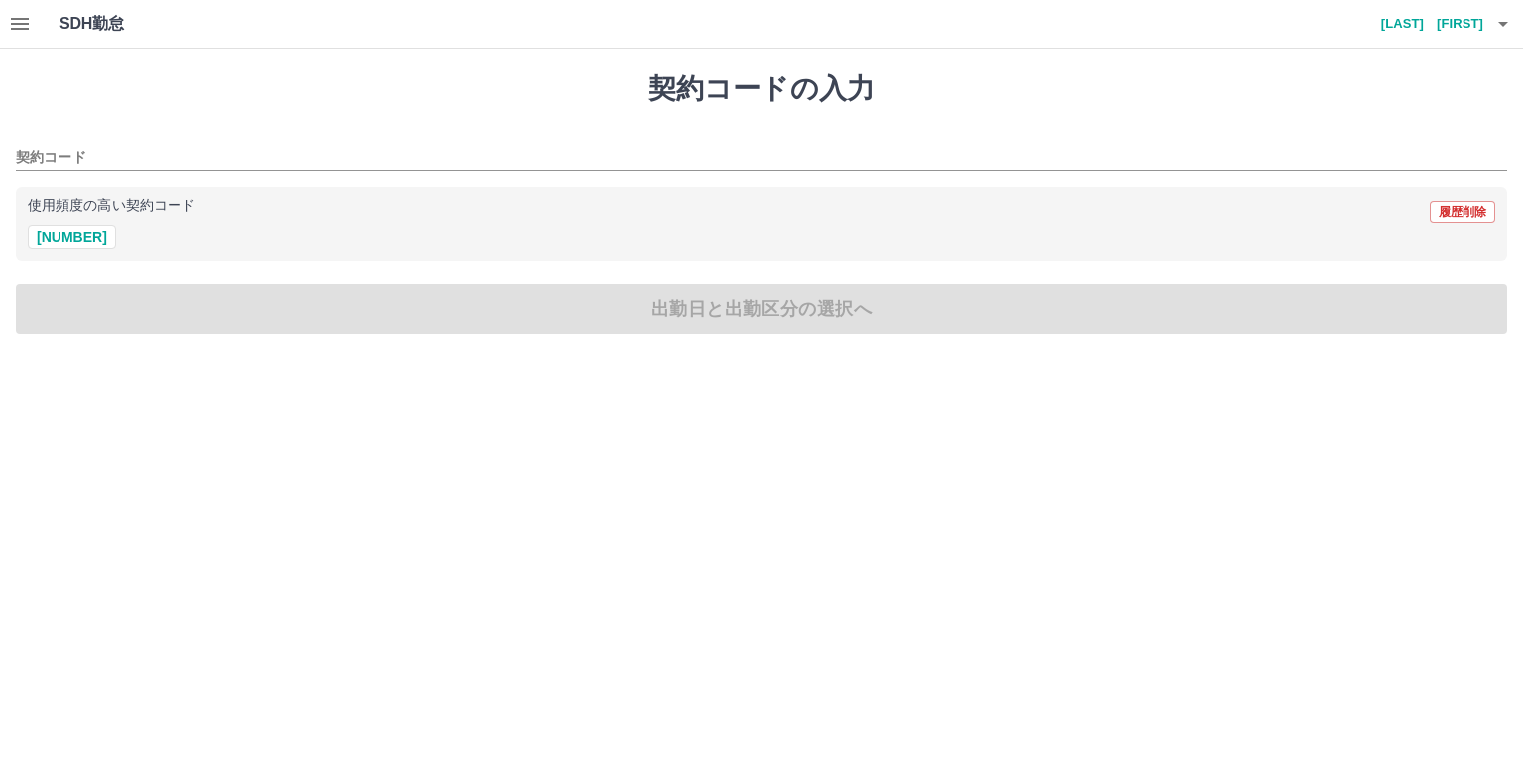 click on "[LAST]　[FIRST]" at bounding box center [1424, 24] 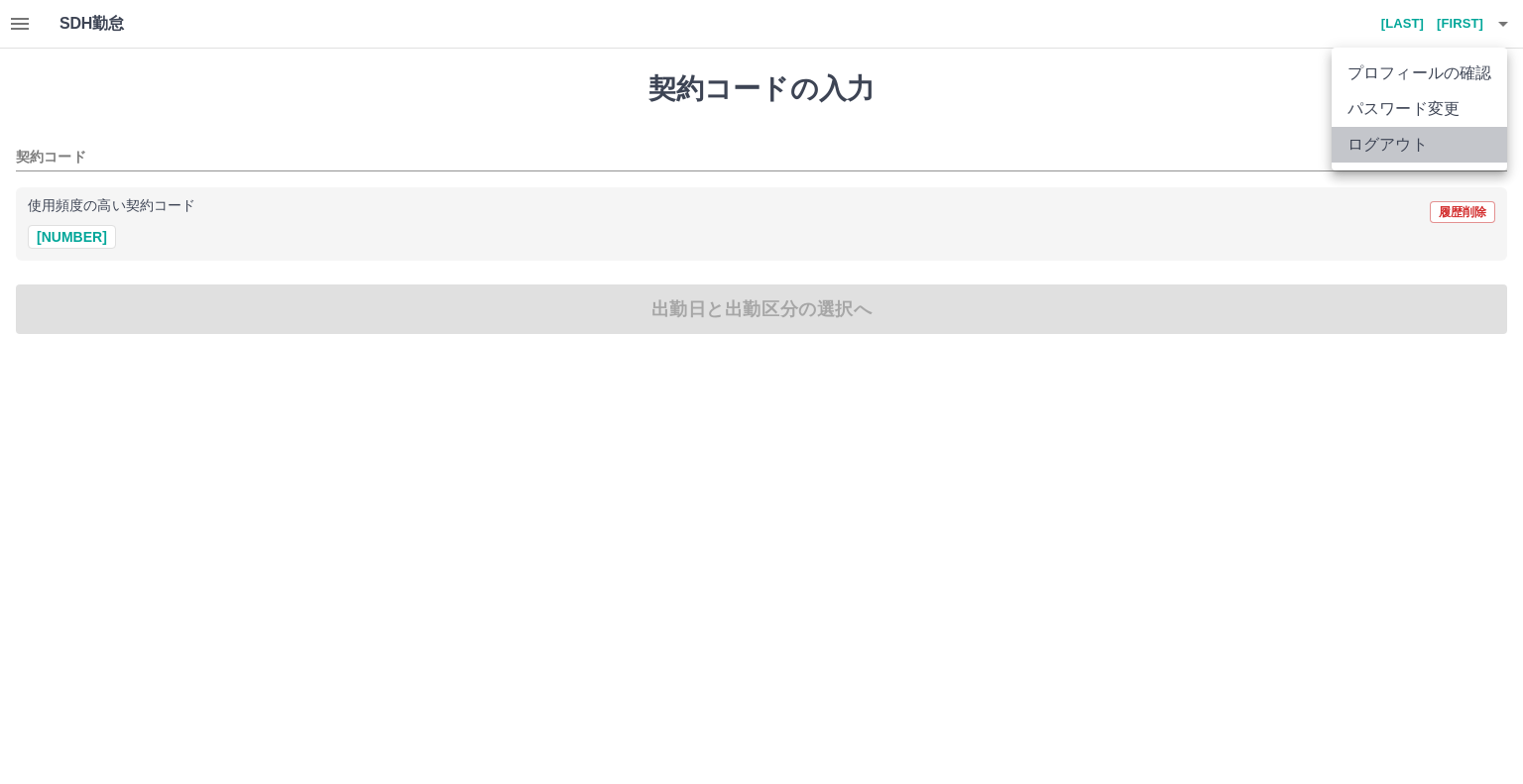 click on "ログアウト" at bounding box center (1419, 145) 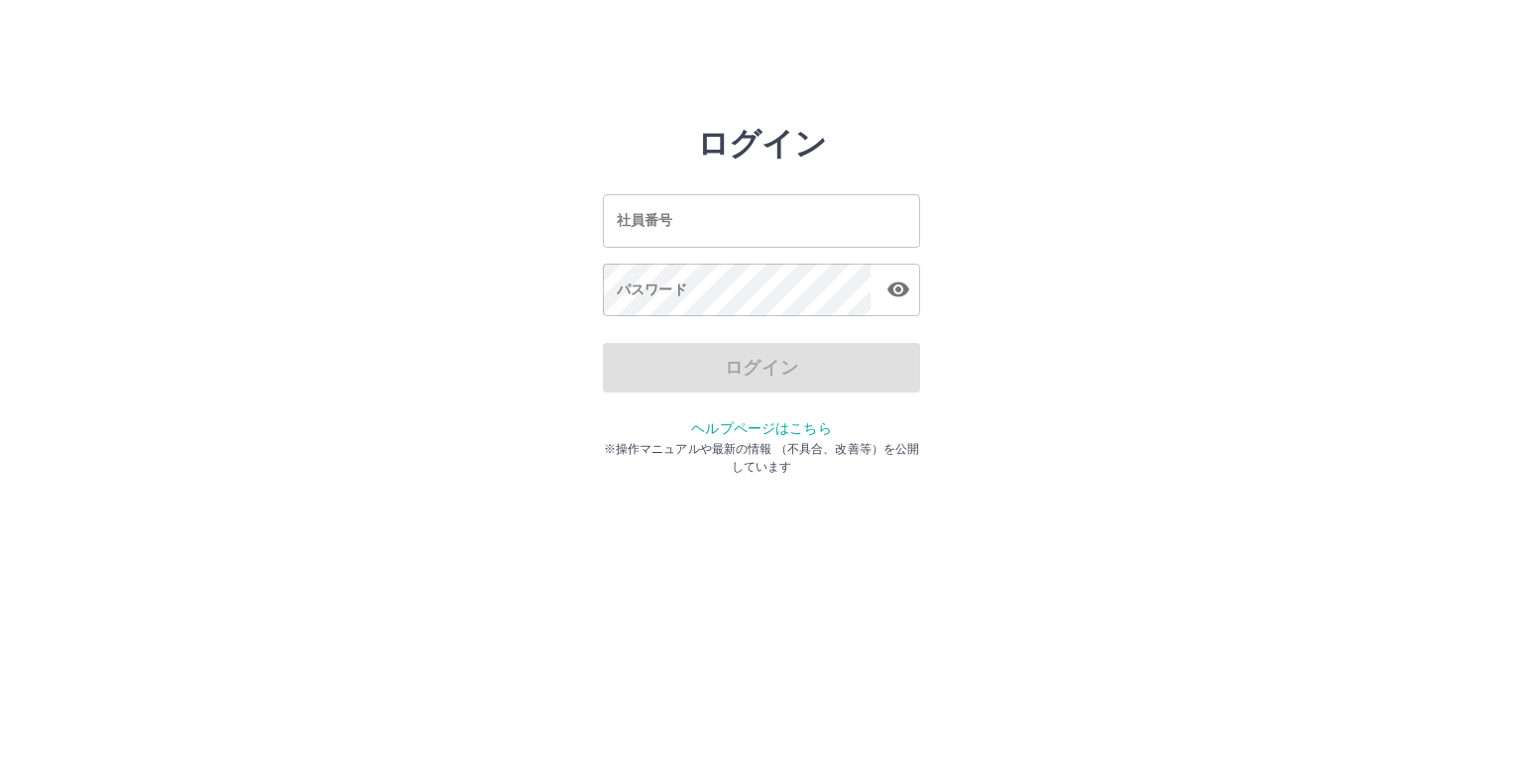 scroll, scrollTop: 0, scrollLeft: 0, axis: both 